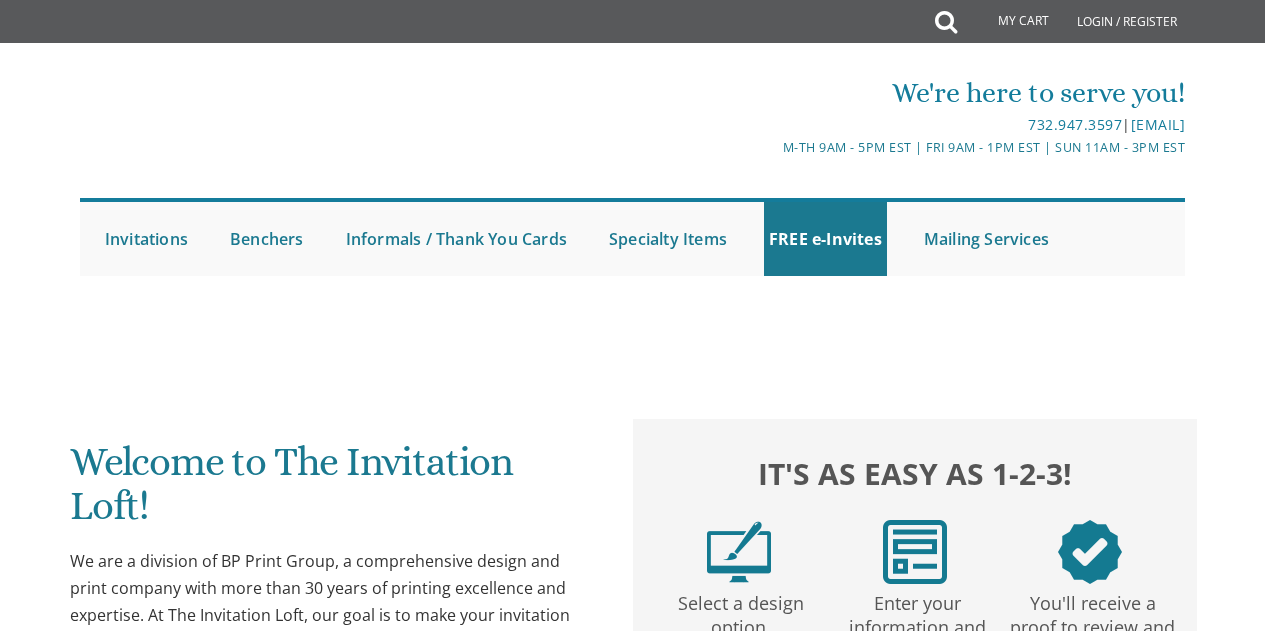 scroll, scrollTop: 296, scrollLeft: 0, axis: vertical 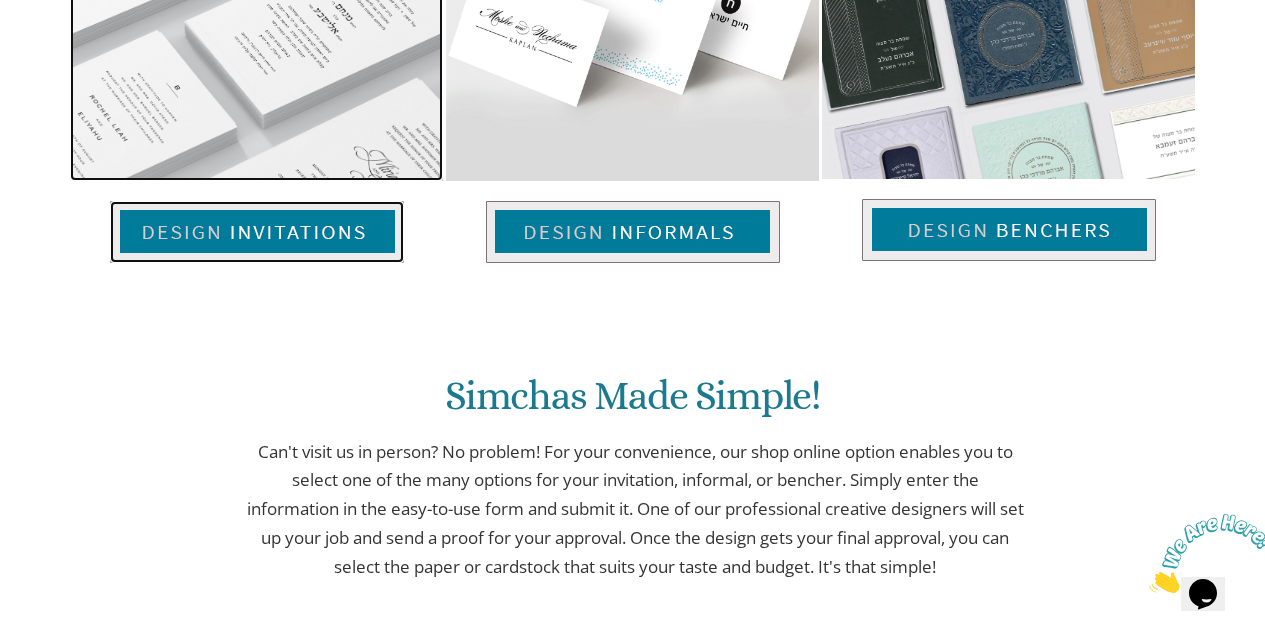 drag, startPoint x: 257, startPoint y: 183, endPoint x: 269, endPoint y: 188, distance: 13 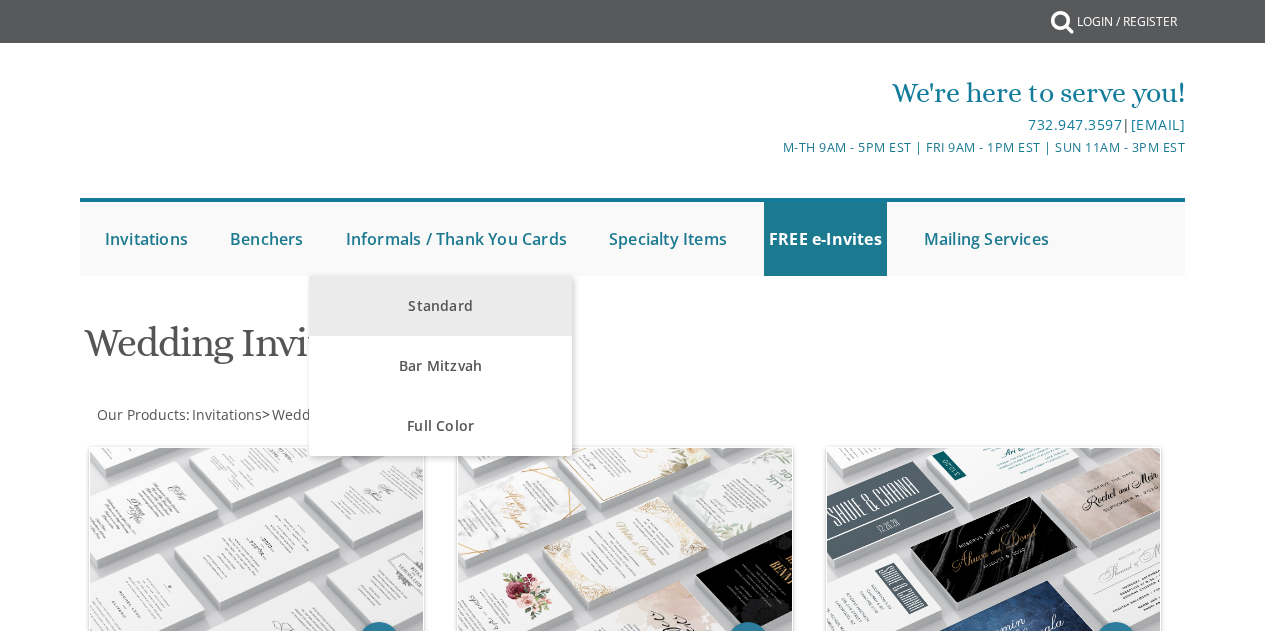 scroll, scrollTop: 0, scrollLeft: 0, axis: both 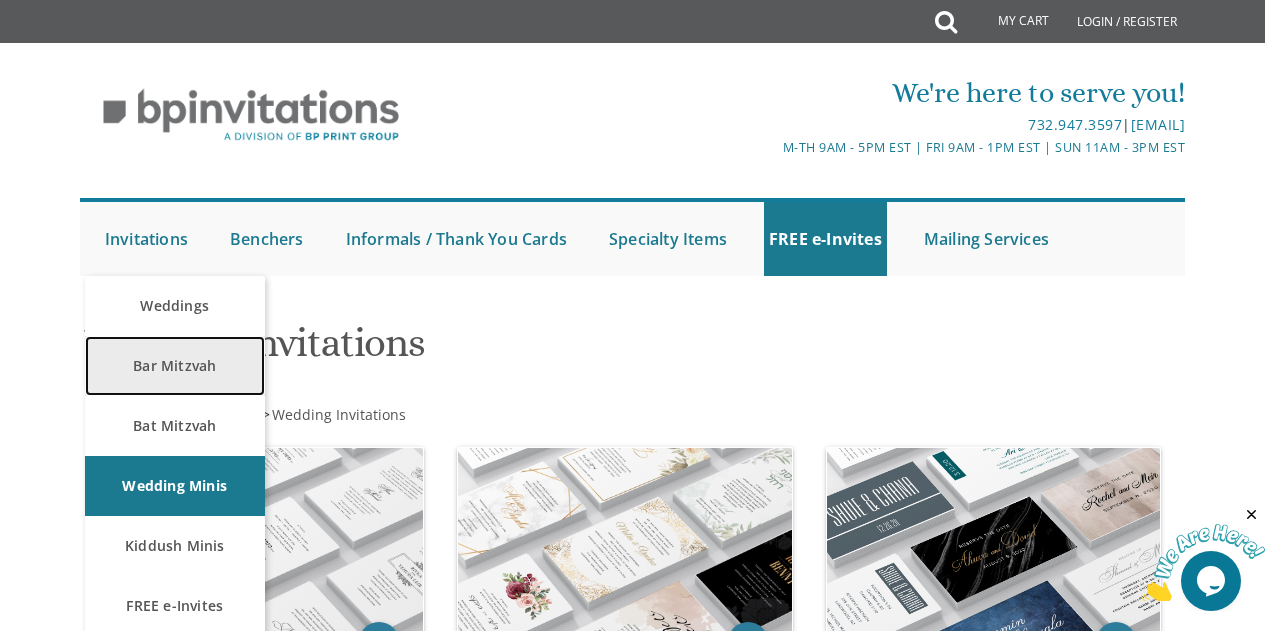 click on "Bar Mitzvah" at bounding box center (175, 366) 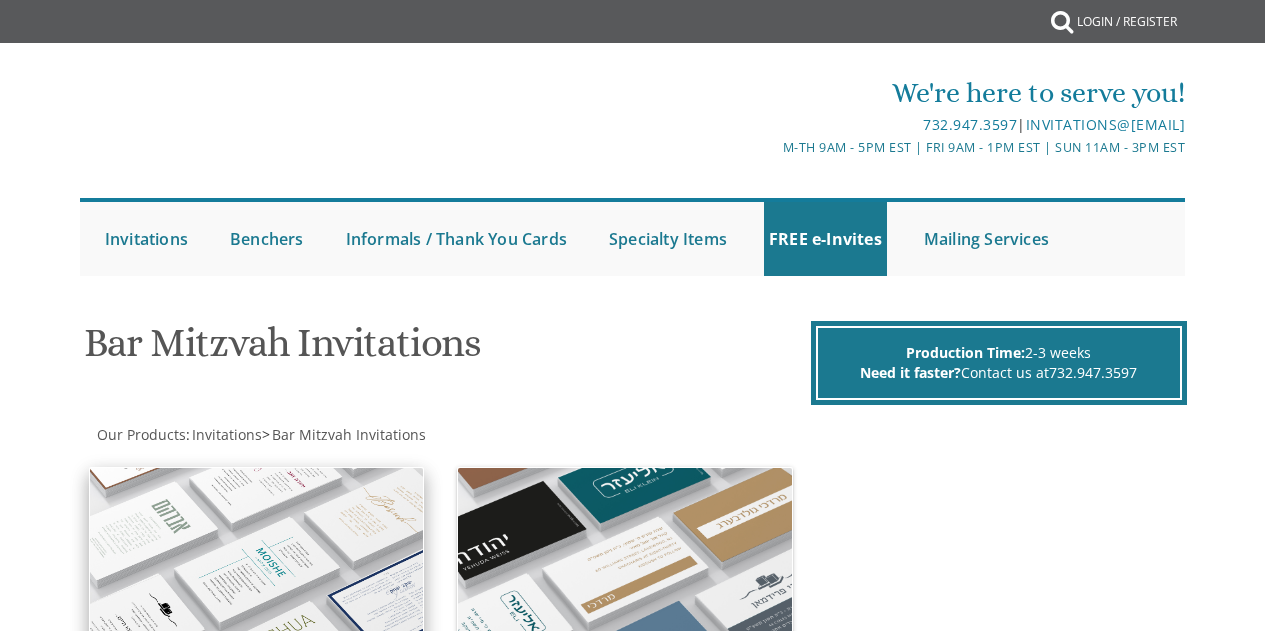 scroll, scrollTop: 0, scrollLeft: 0, axis: both 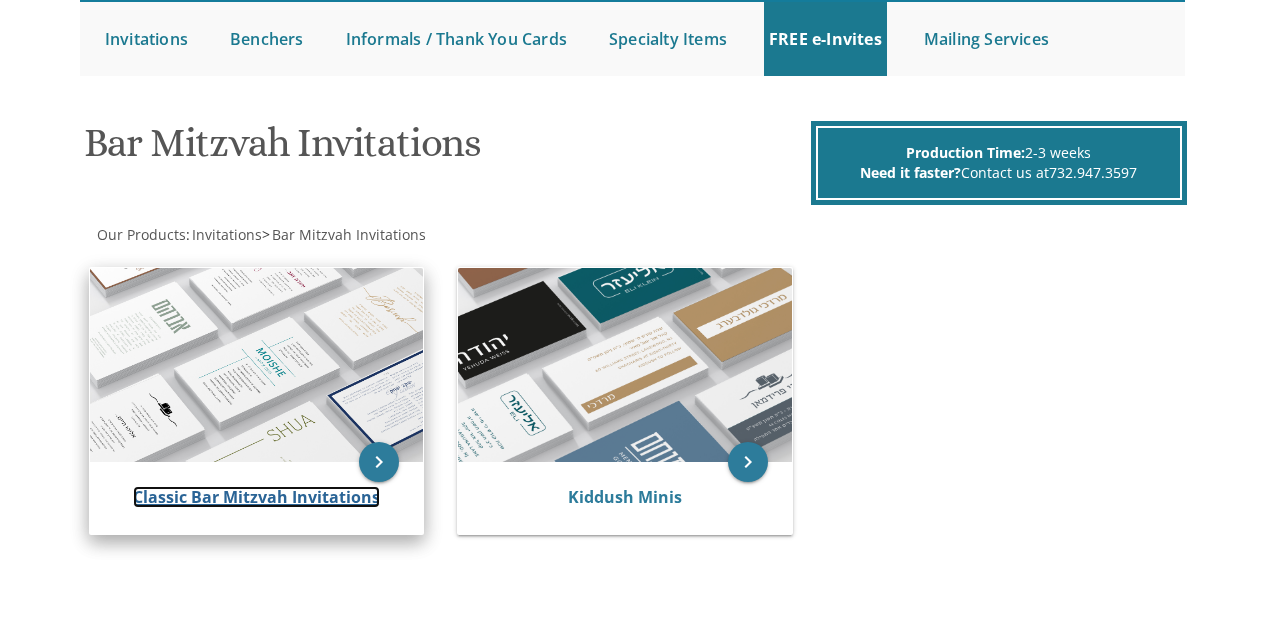 click on "Classic Bar Mitzvah Invitations" at bounding box center (256, 497) 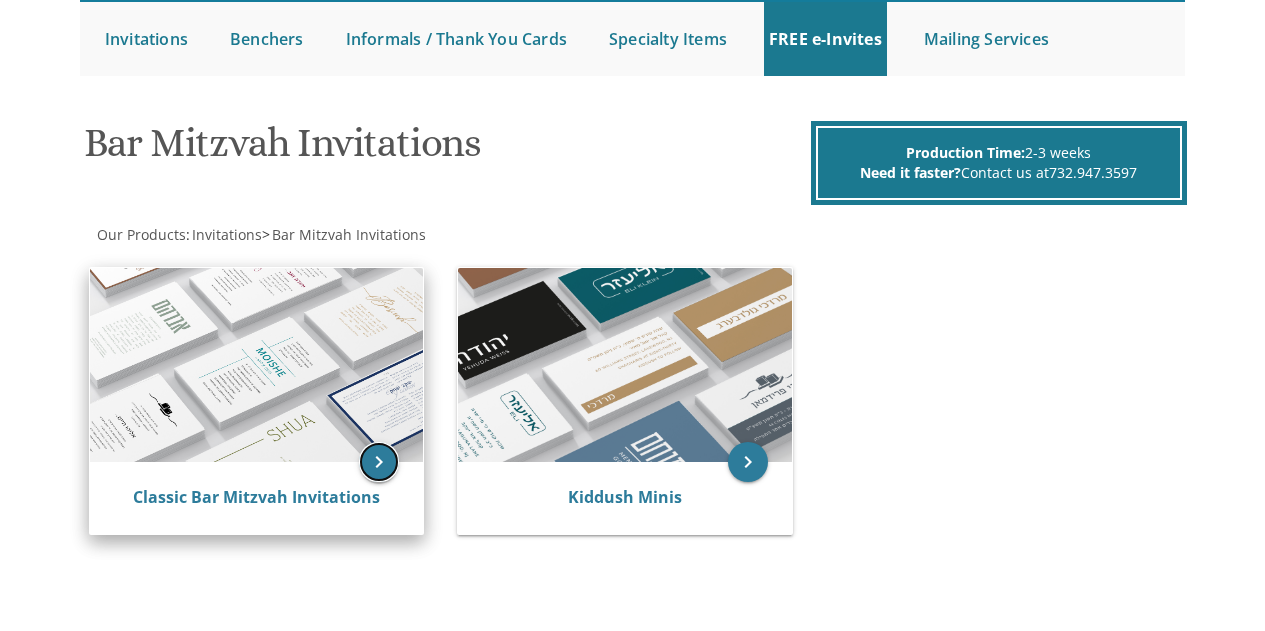 click on "keyboard_arrow_right" at bounding box center (379, 462) 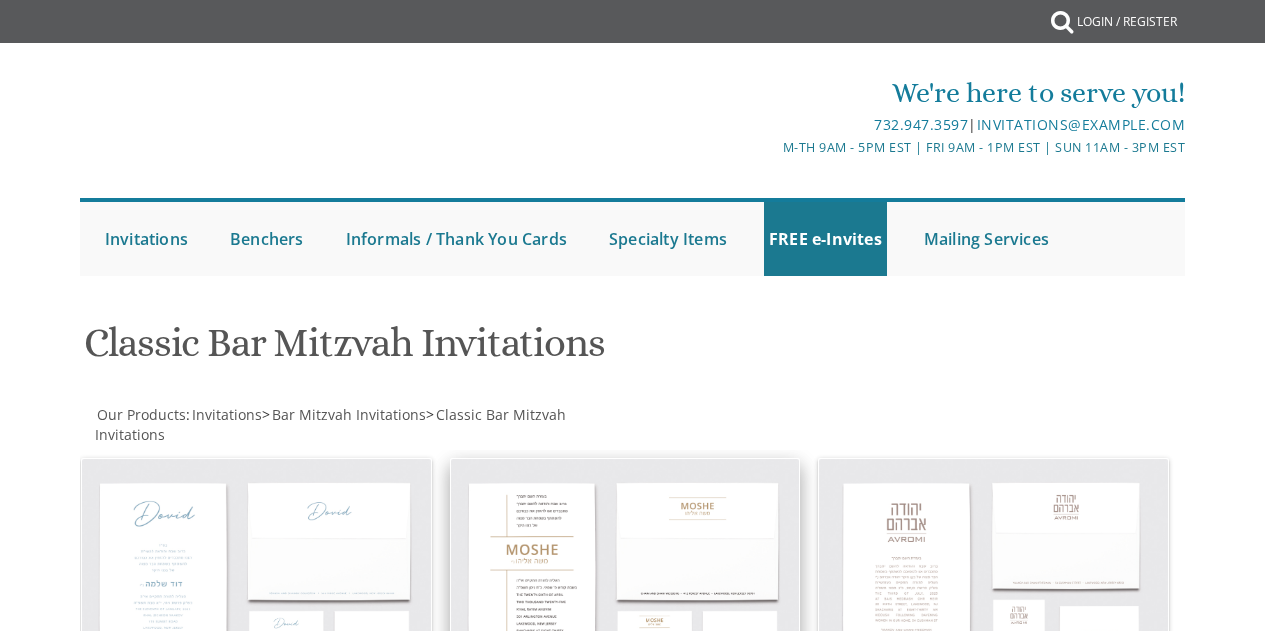 scroll, scrollTop: 0, scrollLeft: 0, axis: both 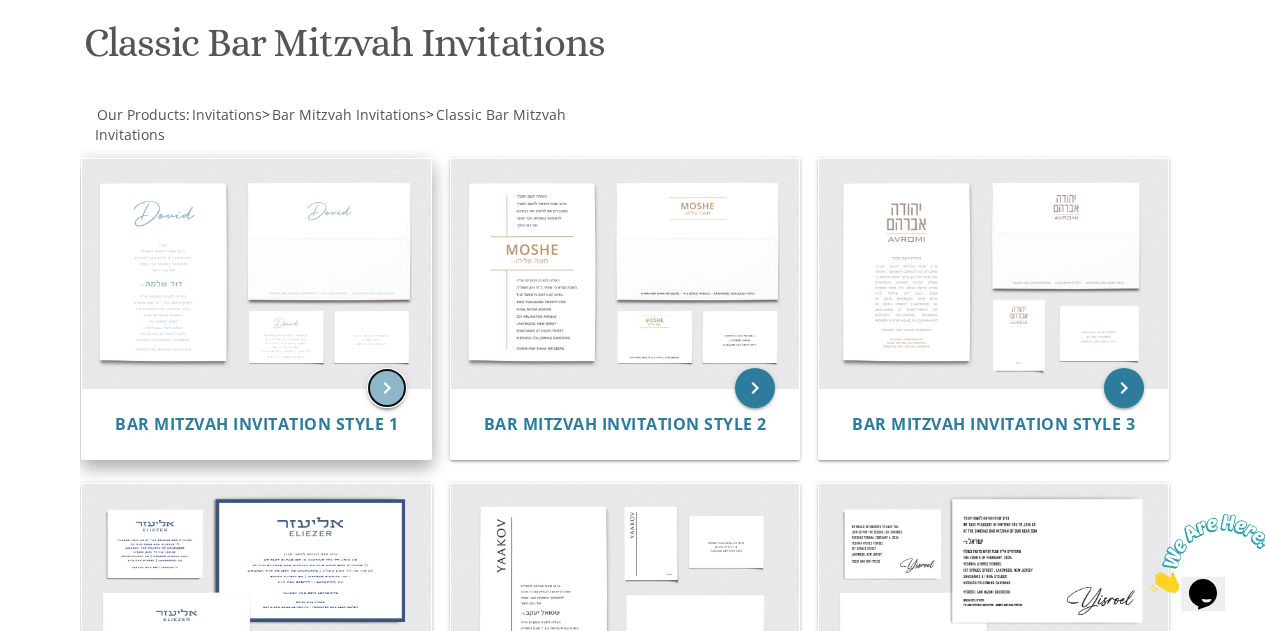 click on "keyboard_arrow_right" at bounding box center [387, 388] 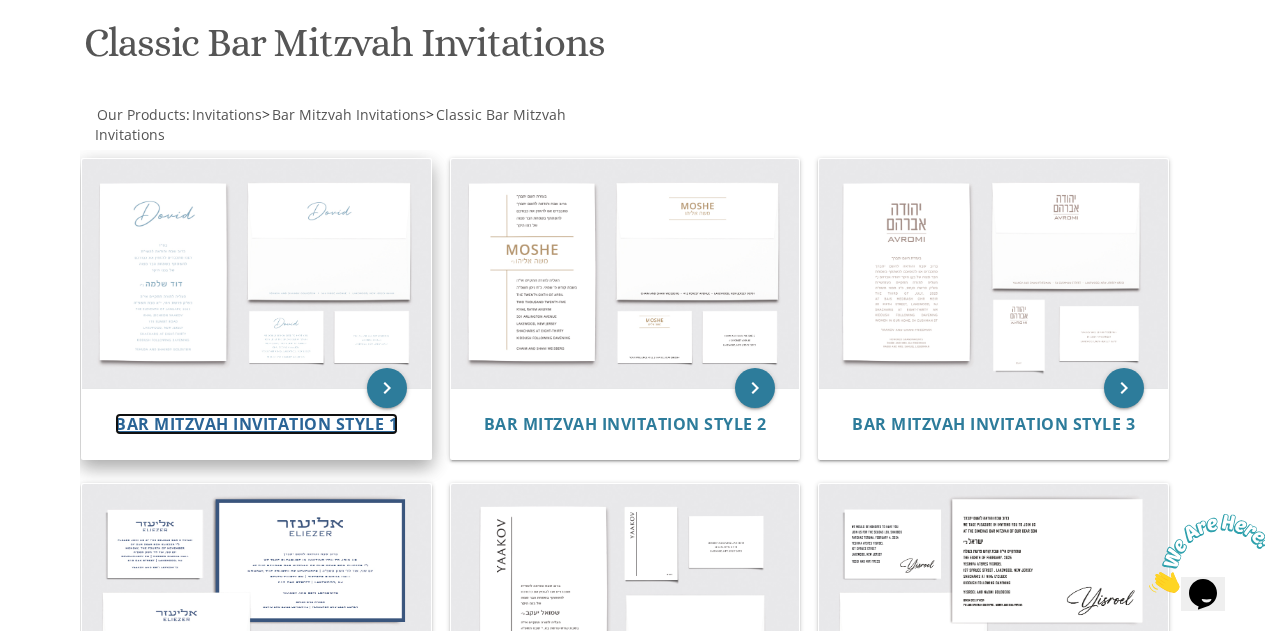click on "Bar Mitzvah Invitation Style 1" at bounding box center [256, 424] 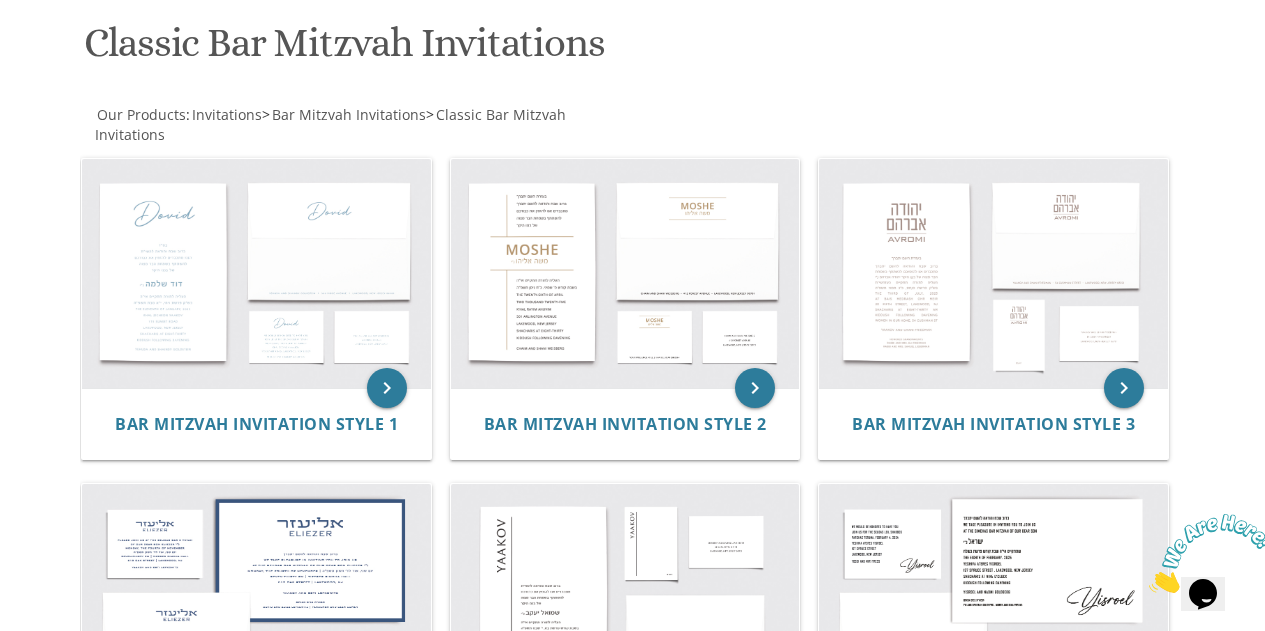 click 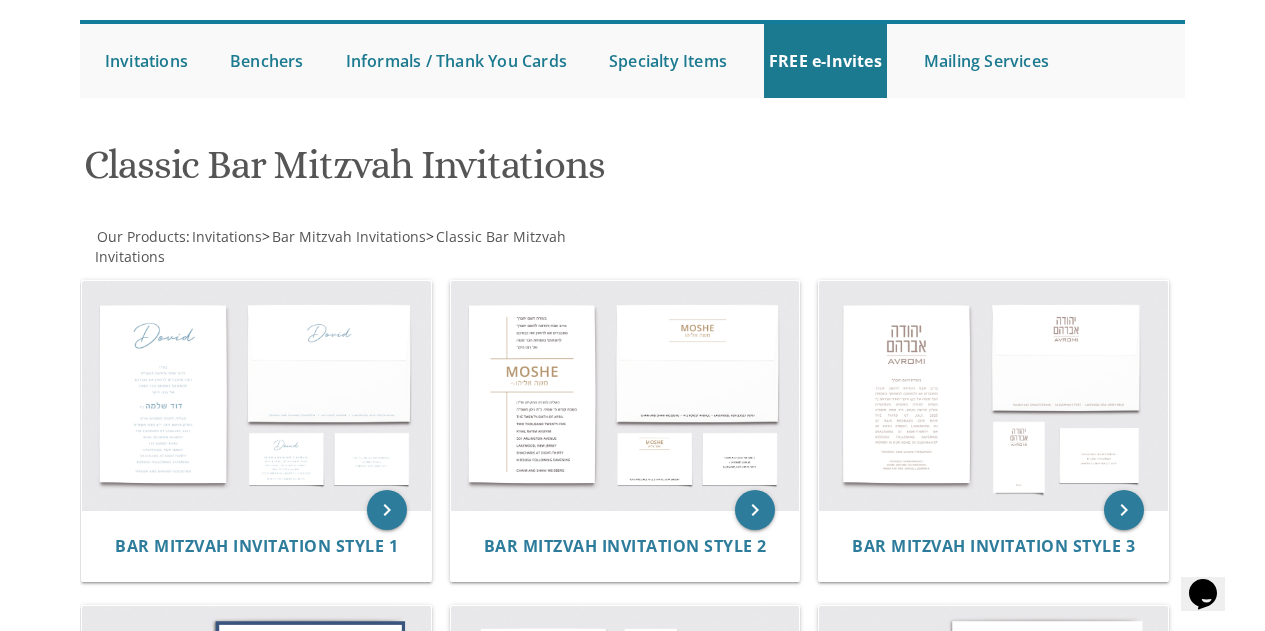 scroll, scrollTop: 200, scrollLeft: 0, axis: vertical 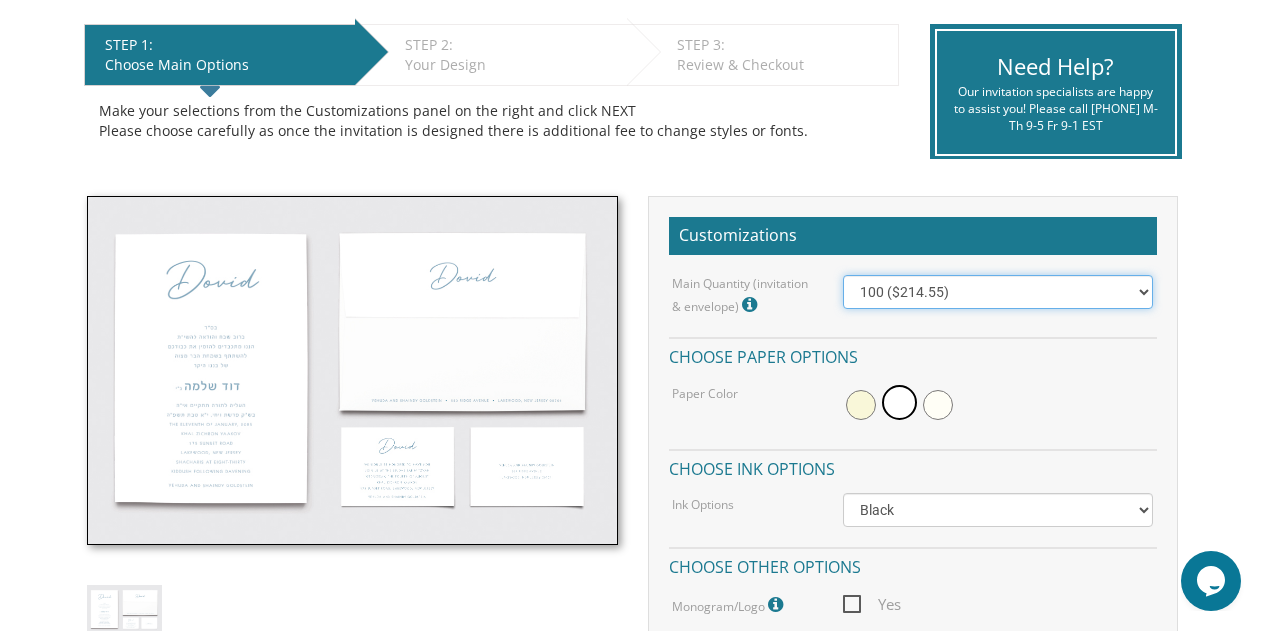click on "100 ($214.55) 200 ($254.60) 300 ($294.25) 400 ($333.55) 500 ($373.90) 600 ($413.25) 700 ($452.35) 800 ($491.40) 900 ($528.00) 1000 ($568.05)" at bounding box center (998, 292) 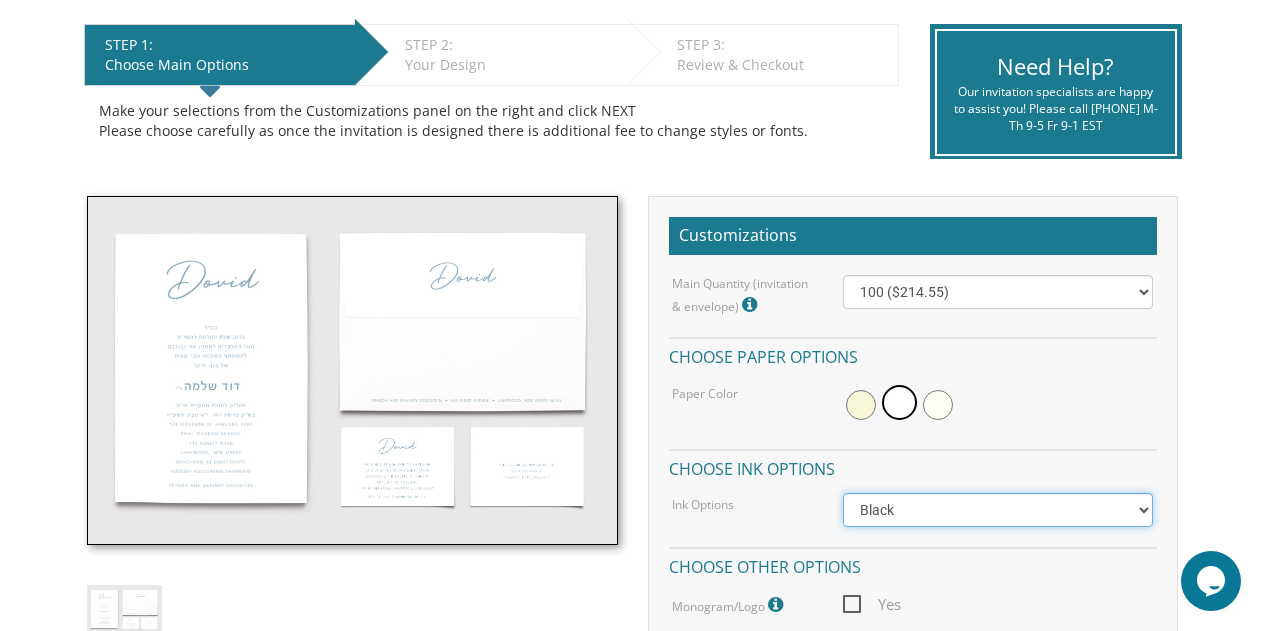 click on "Black Colored Ink ($65.00) Black + One Color ($100.00) Two Colors ($137.95)" at bounding box center [998, 510] 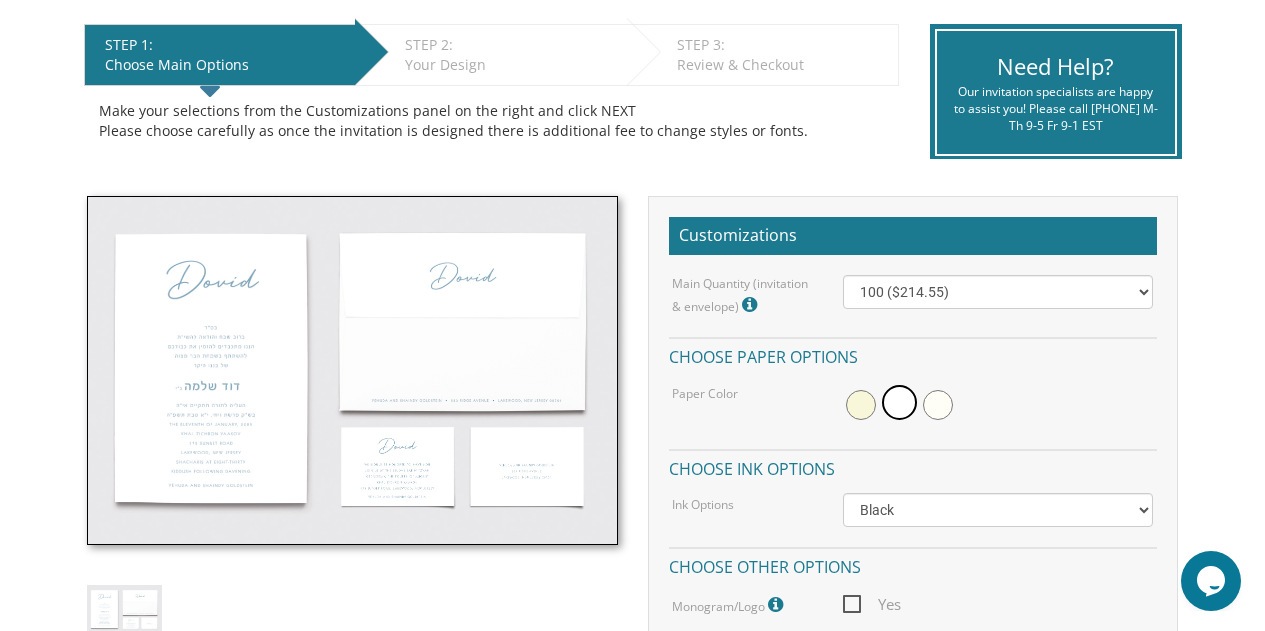 click on "Customizations
Main Quantity (invitation & envelope) Invitation Size: Princess (5.5" x 8.5") 100 ($214.55) 200 ($254.60) 300 ($294.25) 400 ($333.55) 500 ($373.90) 600 ($413.25) 700 ($452.35) 800 ($491.40) 900 ($528.00) 1000 ($568.05) Choose paper options   Paper Color   Choose ink options   Ink Options Black Colored Ink ($65.00) Black + One Color ($100.00) Two Colors ($137.95) Choose other options   Monogram/Logo For best results, please upload a vector pdf. High res png (transparent background) also acceptable.   Yes     Addressing/Stuffing (Fees will apply) Additional Fees will apply. Please speak to a customer service representative for more information.   Yes     Choose additional items These will be customized on Step 2
Return Card (with envelope)" at bounding box center (913, 873) 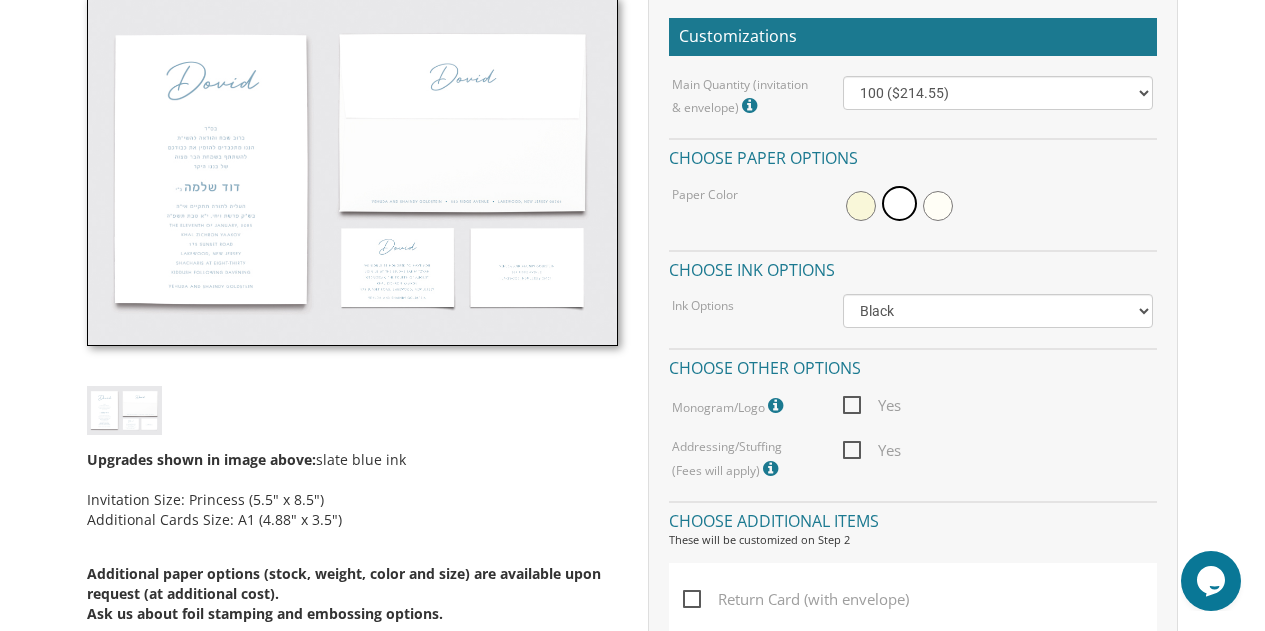scroll, scrollTop: 600, scrollLeft: 0, axis: vertical 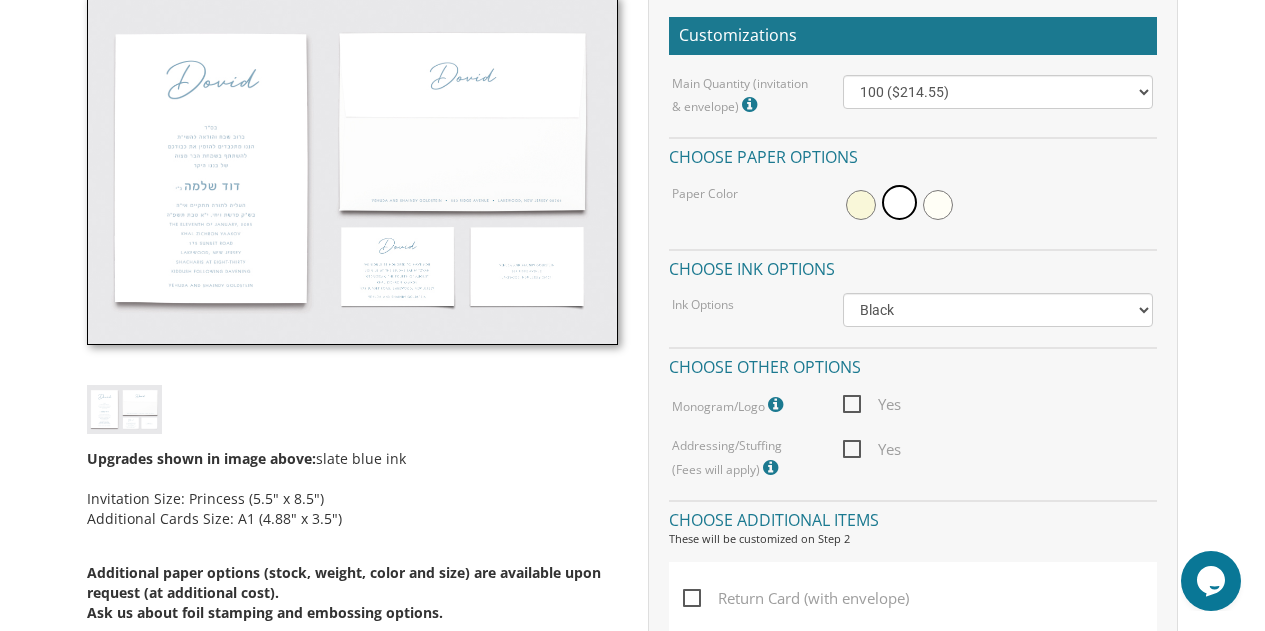 click on "Yes" at bounding box center (872, 404) 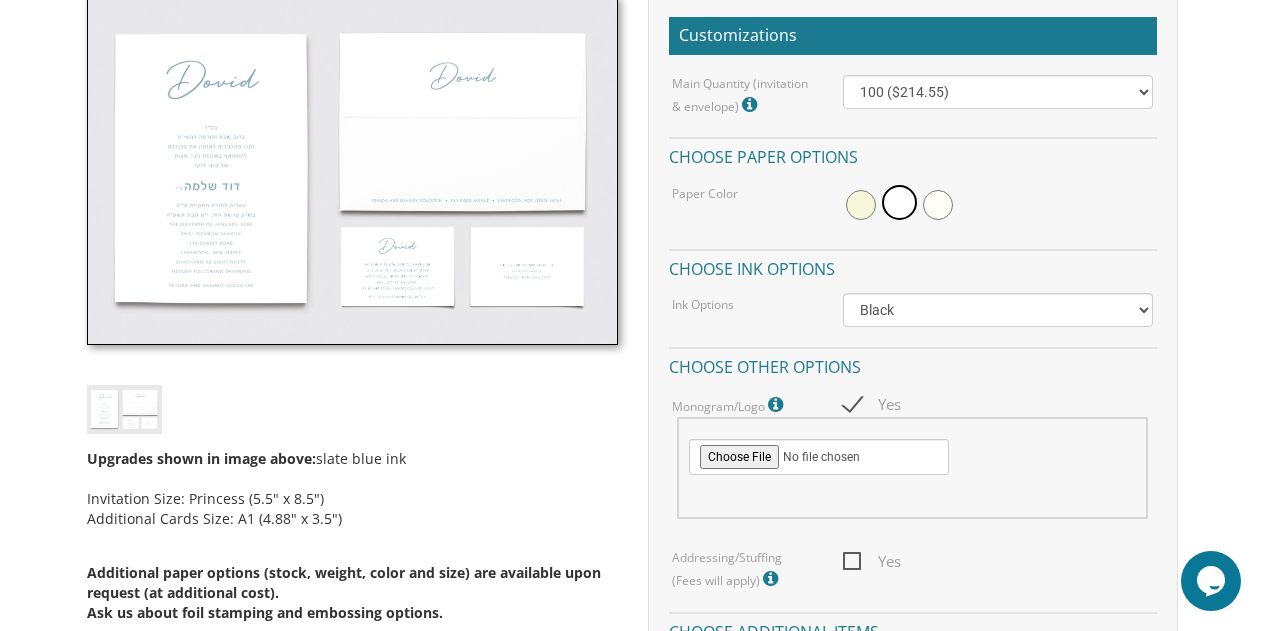 click on "Yes" at bounding box center [872, 404] 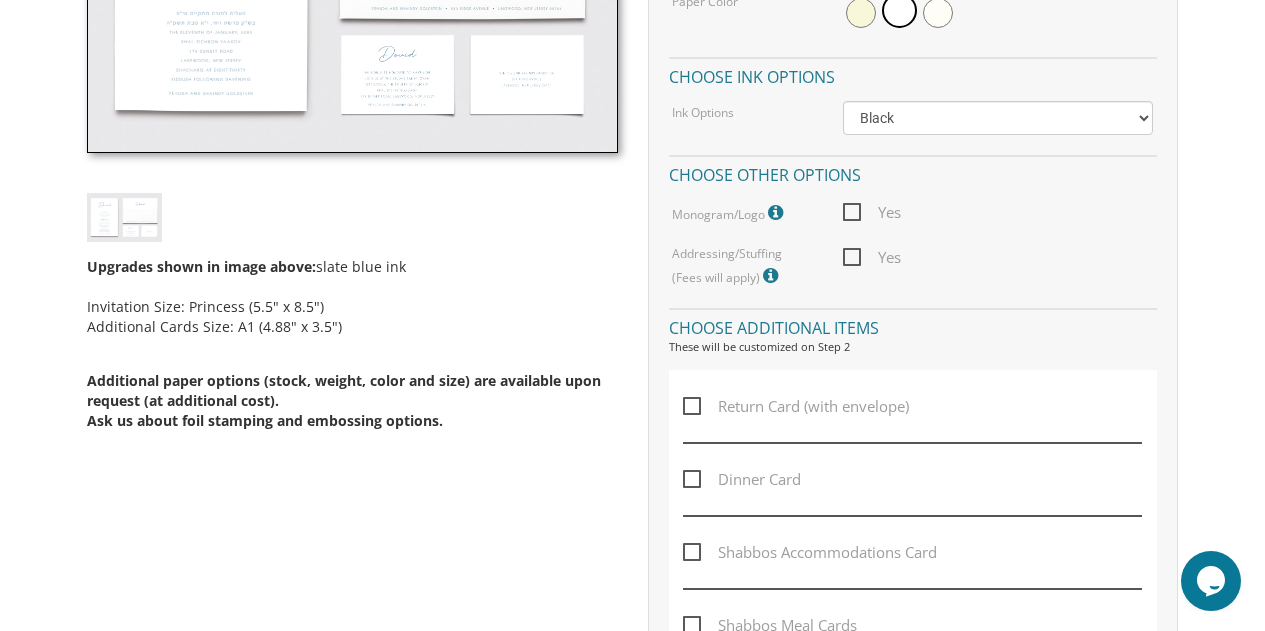 scroll, scrollTop: 800, scrollLeft: 0, axis: vertical 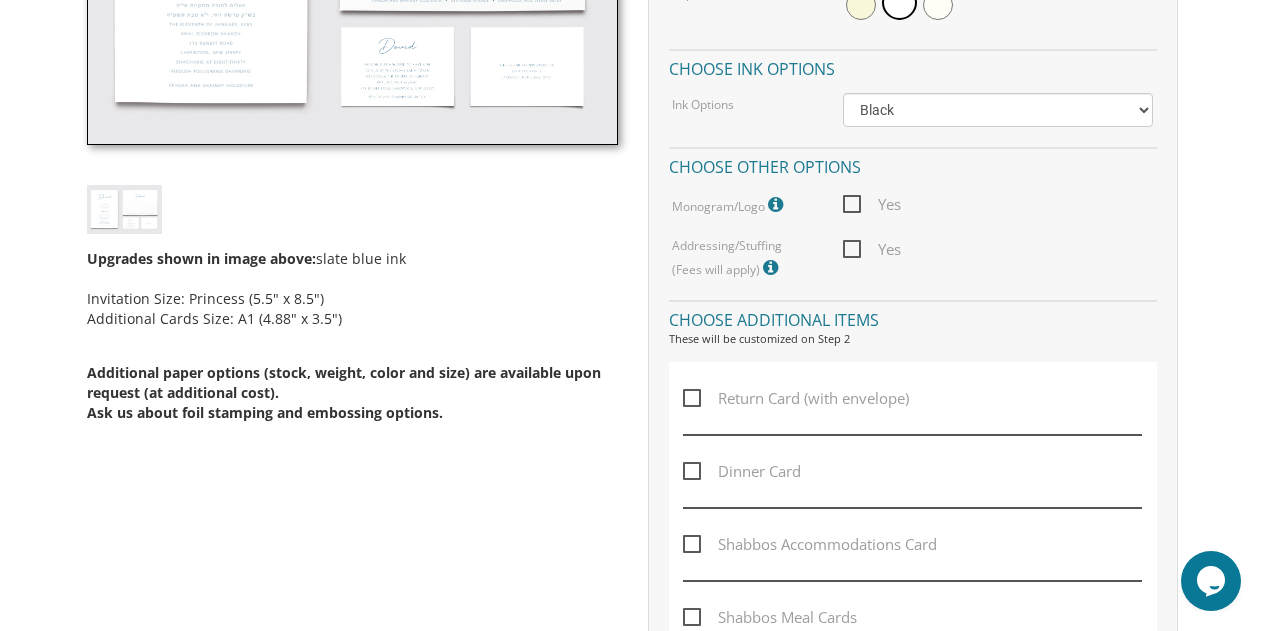 click on "Return Card (with envelope)" at bounding box center (796, 398) 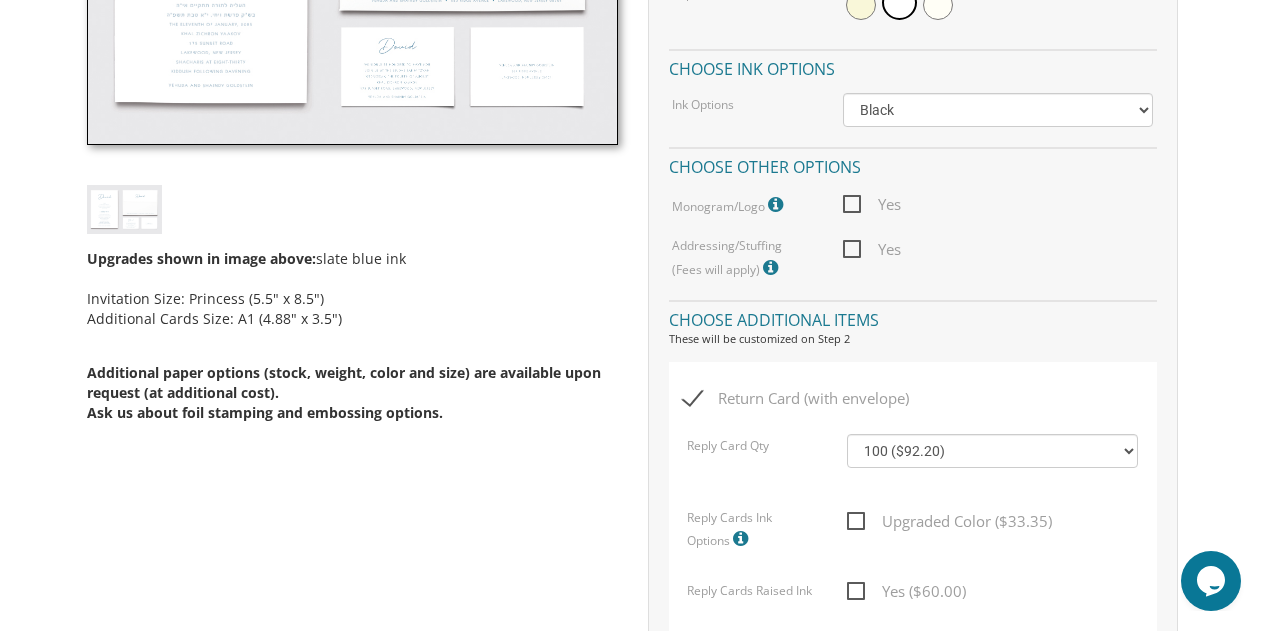 click on "Return Card (with envelope)" at bounding box center [796, 398] 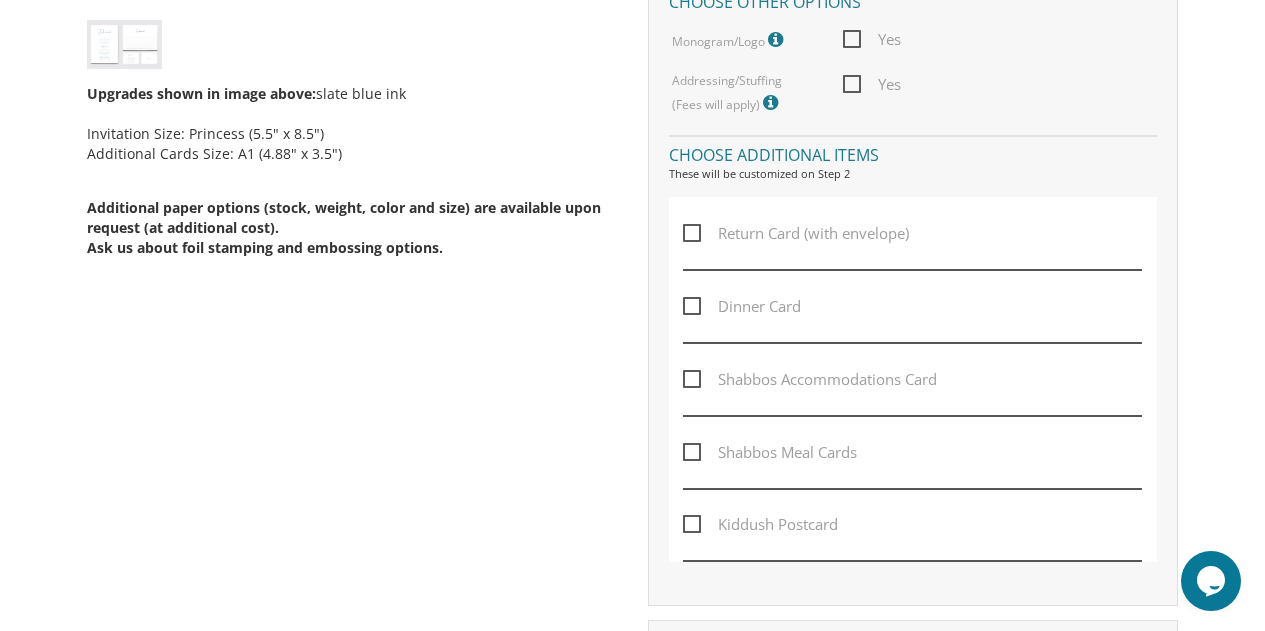 scroll, scrollTop: 1000, scrollLeft: 0, axis: vertical 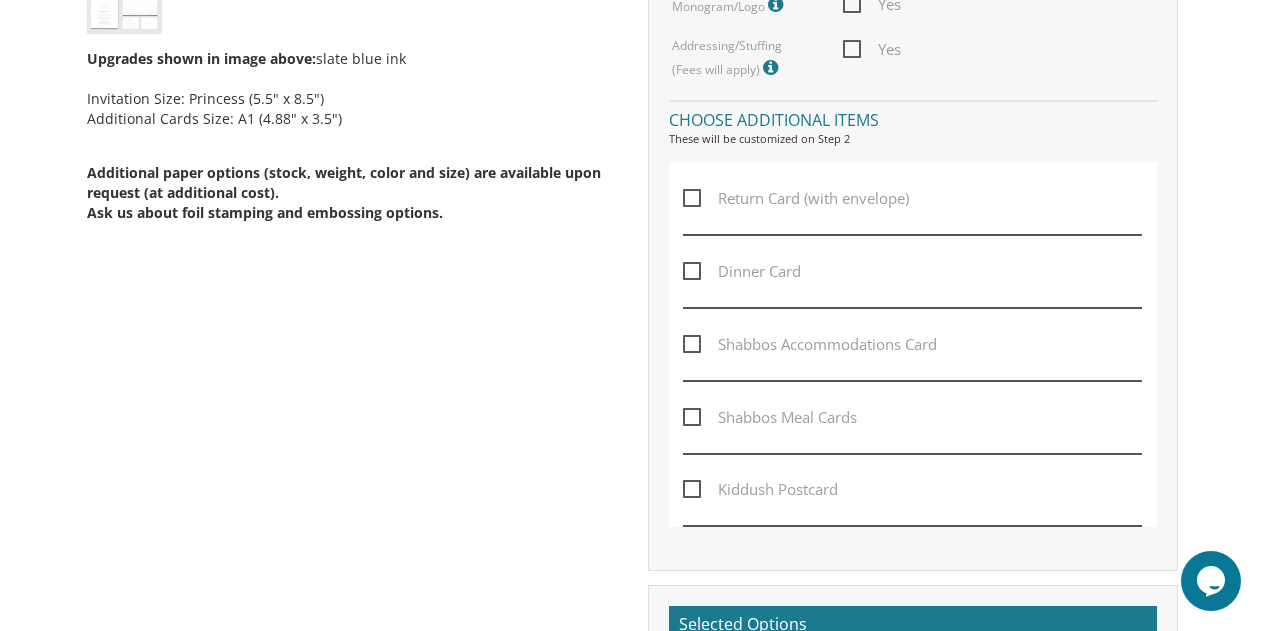 click on "Kiddush Postcard" at bounding box center [760, 489] 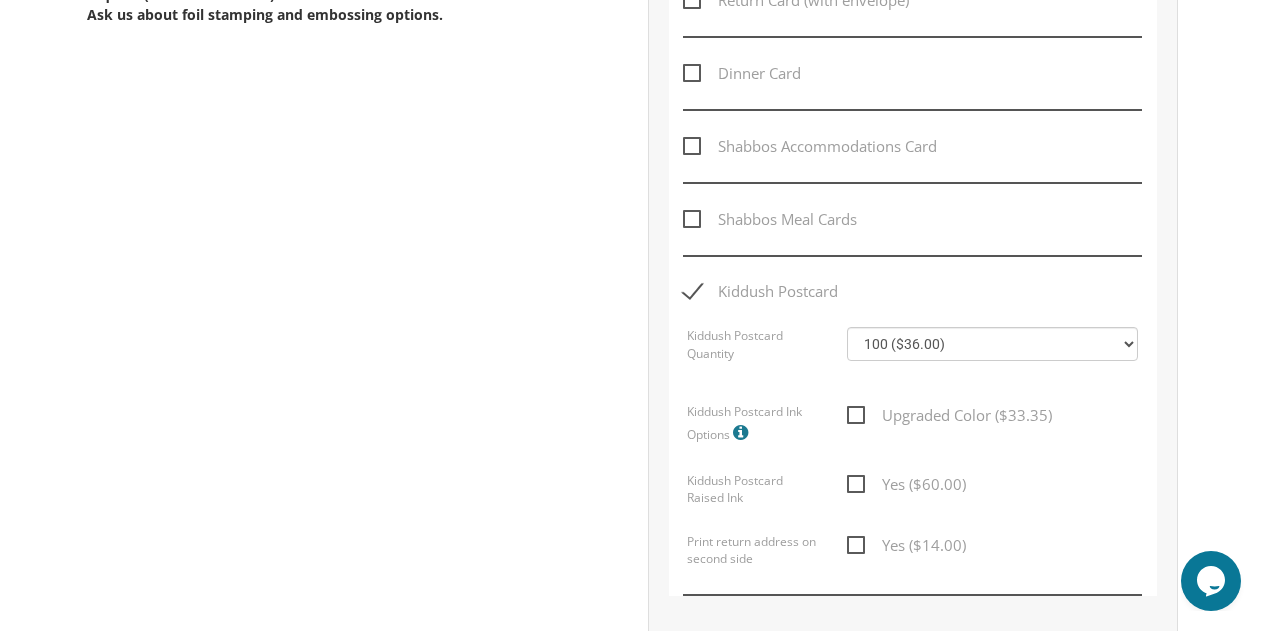 scroll, scrollTop: 1200, scrollLeft: 0, axis: vertical 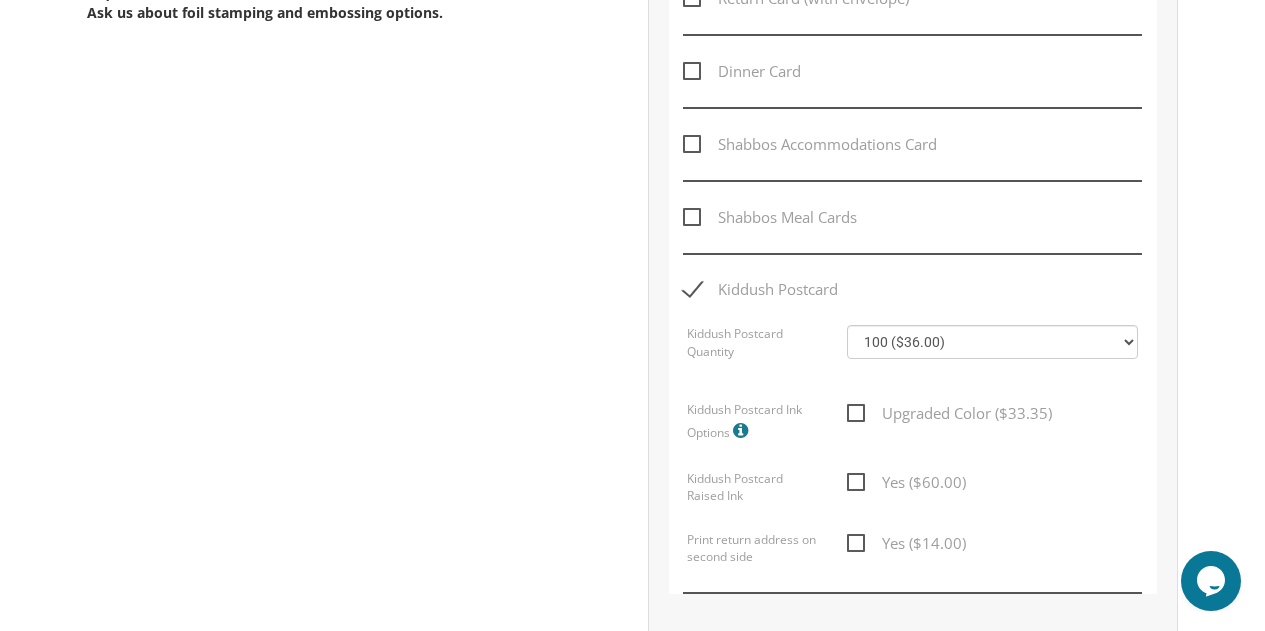 drag, startPoint x: 928, startPoint y: 310, endPoint x: 957, endPoint y: 324, distance: 32.202484 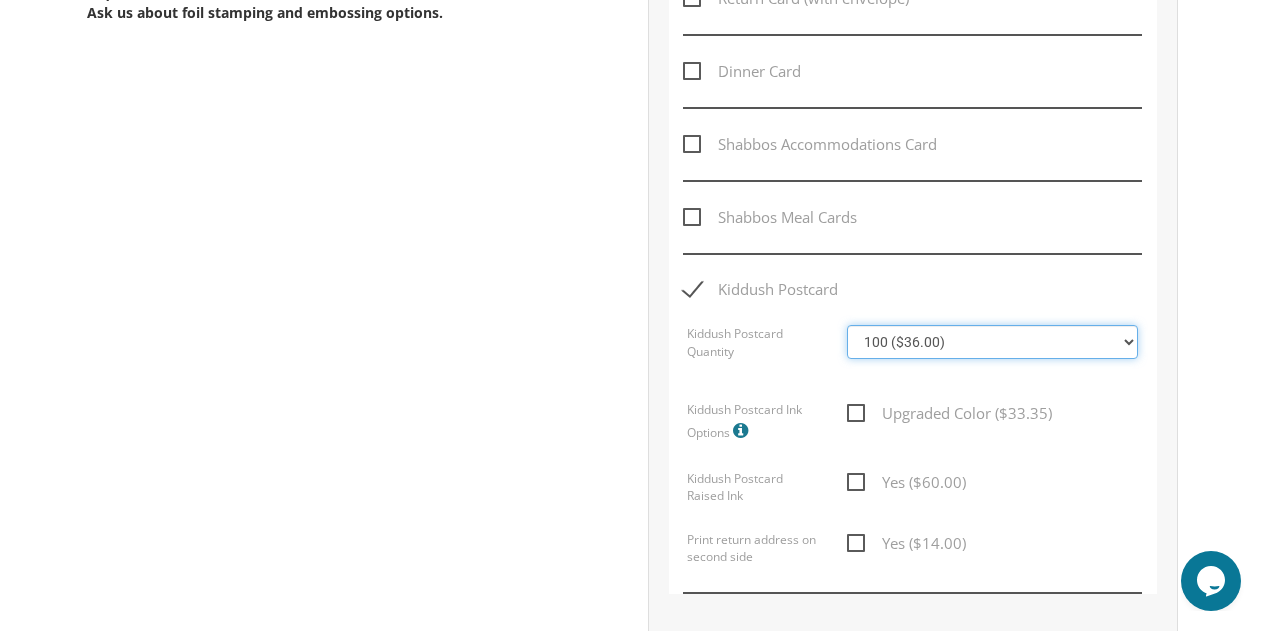 click on "100 ($36.00) 200 ($42.00) 300 ($48.00) 400 ($54.00) 500 ($60.00) 600 ($66.00) 700 ($72.00) 800 ($78.00) 900 ($84.00) 1000 ($90.00)" at bounding box center (992, 342) 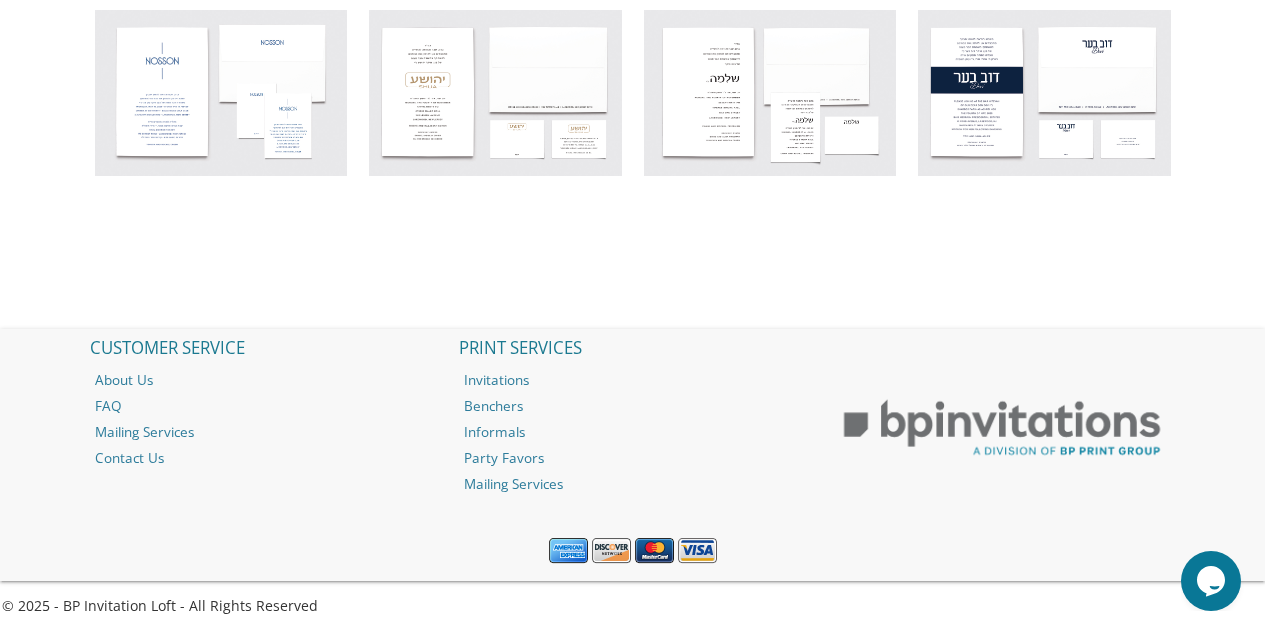 scroll, scrollTop: 2325, scrollLeft: 0, axis: vertical 